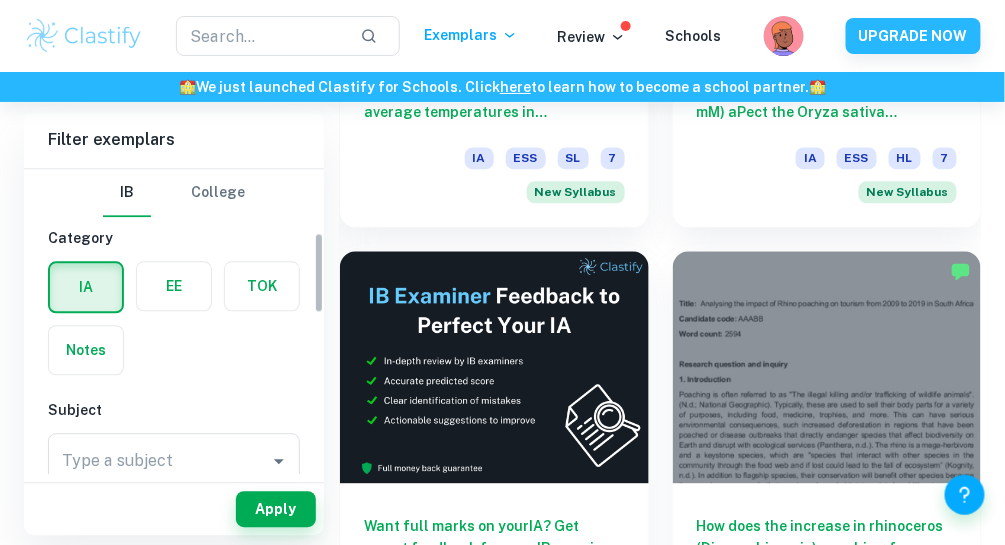 scroll, scrollTop: 880, scrollLeft: 0, axis: vertical 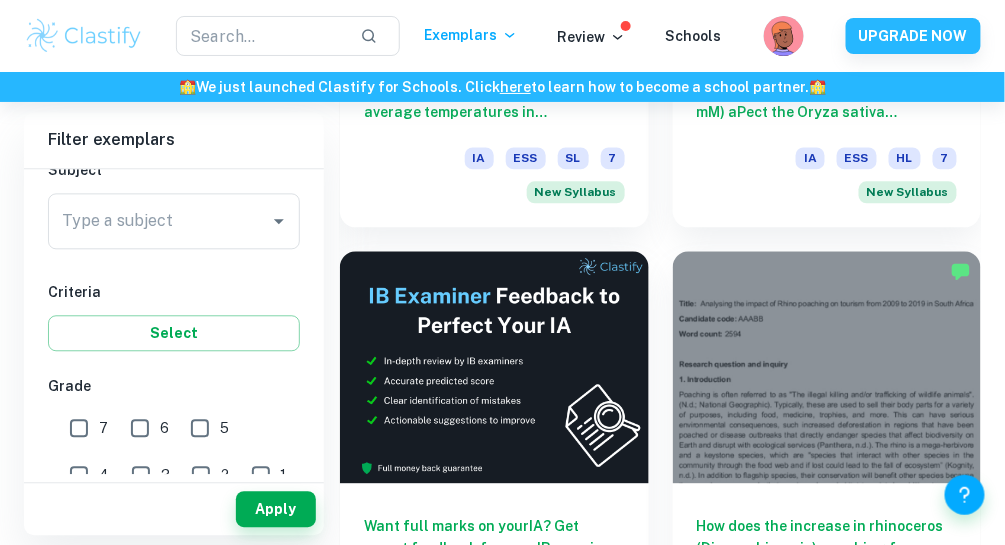 click on "Type a subject" at bounding box center (159, 221) 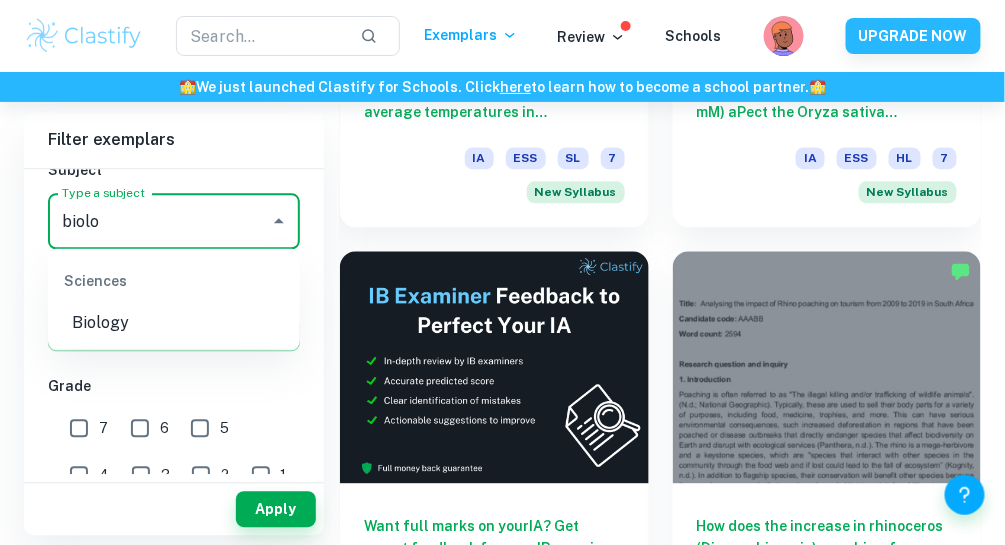 click on "Biology" at bounding box center (174, 322) 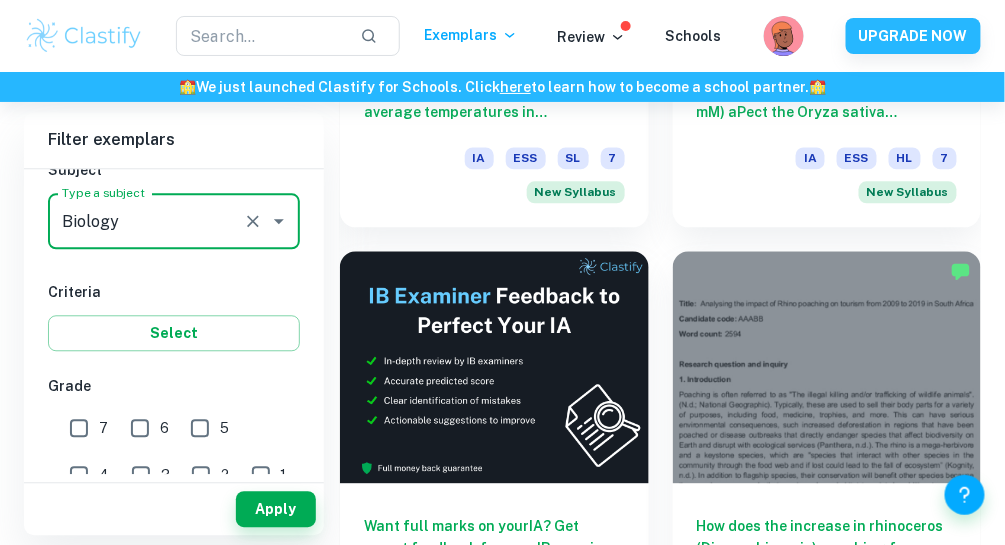 type on "Biology" 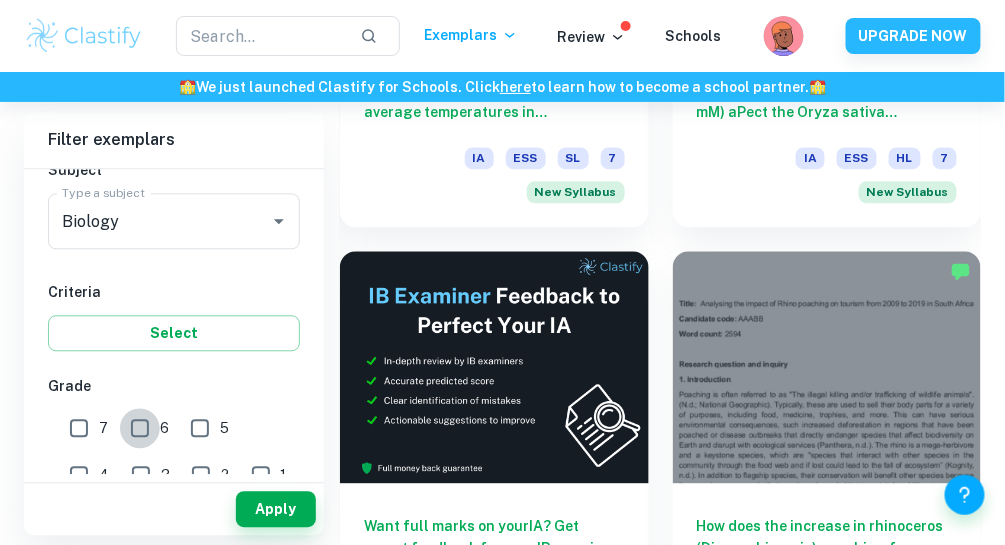 click on "6" at bounding box center (140, 428) 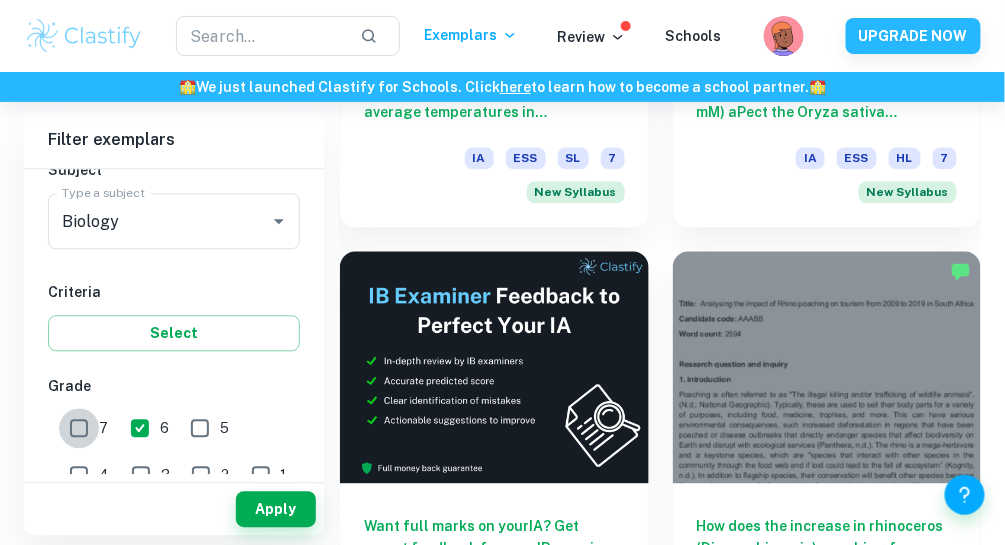 click on "7" at bounding box center (79, 428) 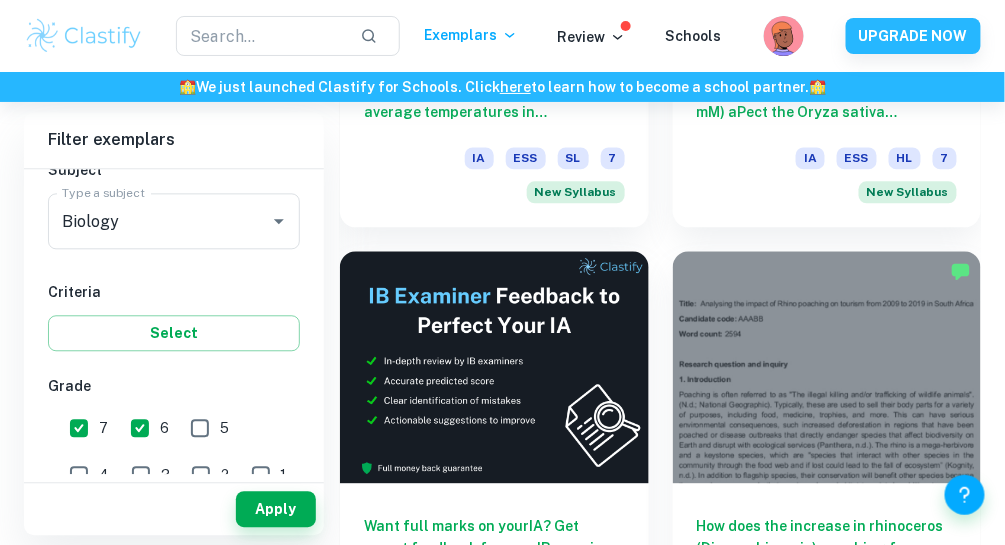 scroll, scrollTop: 560, scrollLeft: 0, axis: vertical 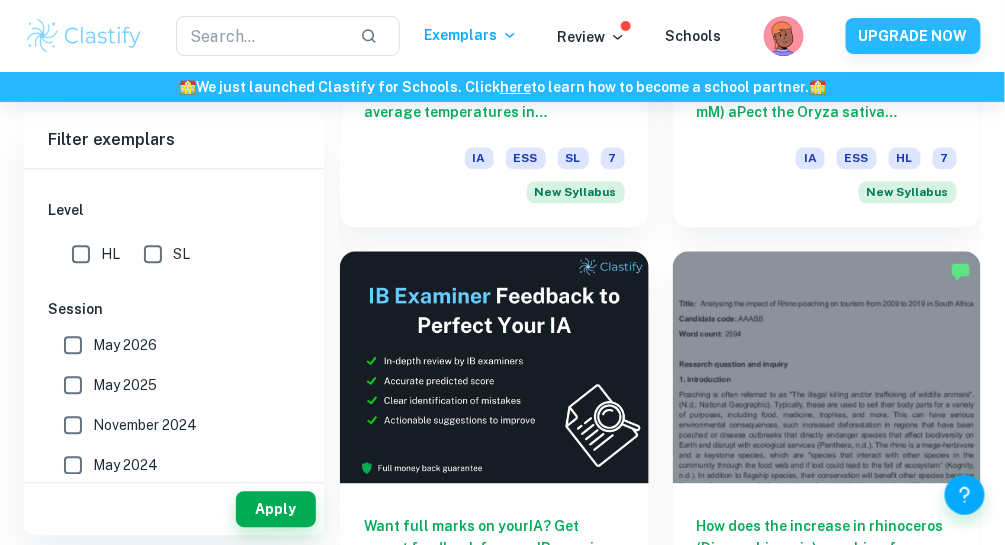 click on "SL" at bounding box center [153, 254] 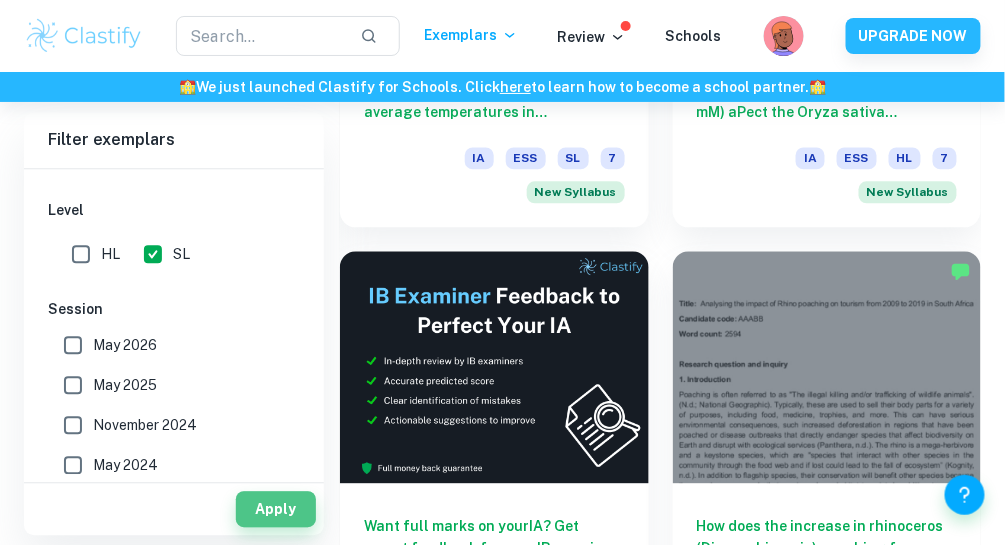 click on "Apply" at bounding box center (276, 509) 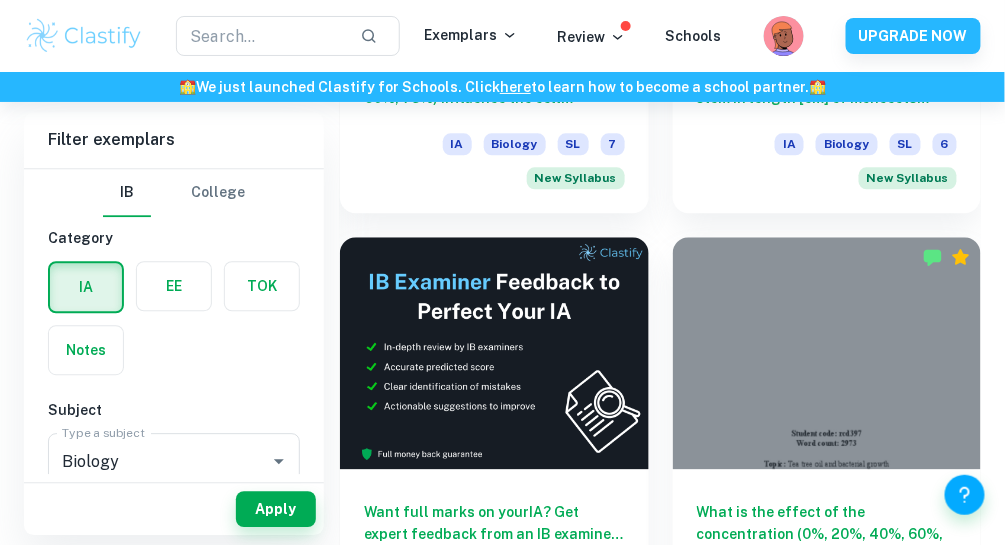 scroll, scrollTop: 640, scrollLeft: 0, axis: vertical 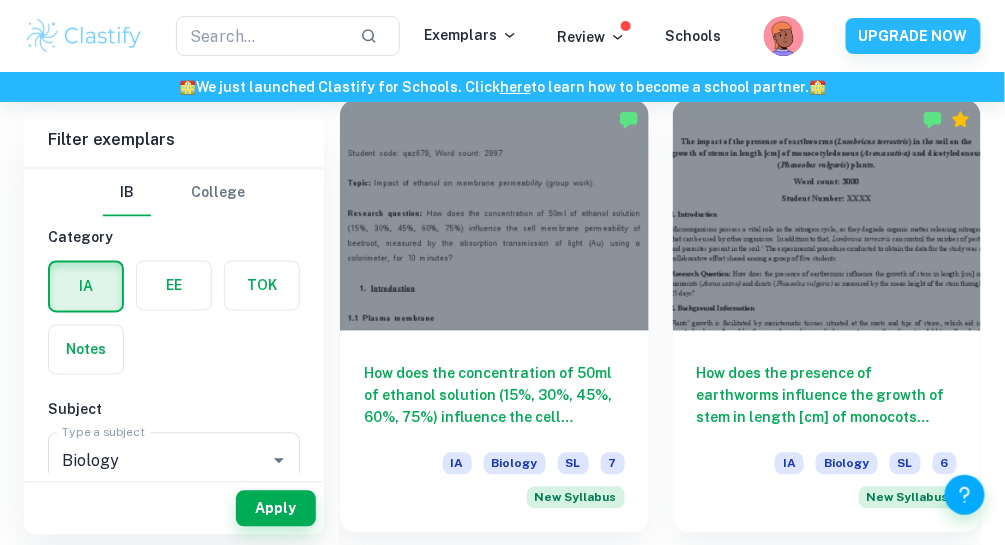 click at bounding box center [494, 215] 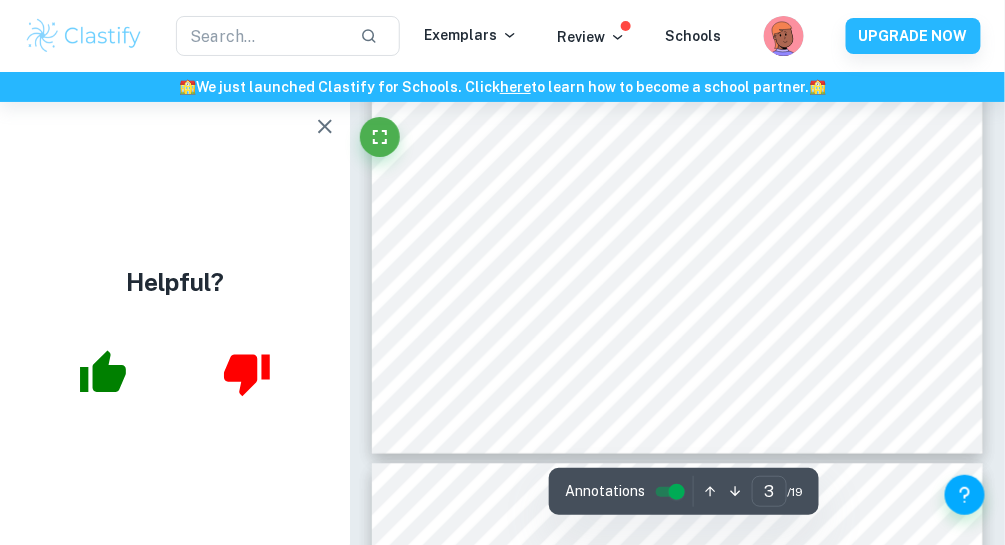scroll, scrollTop: 2720, scrollLeft: 0, axis: vertical 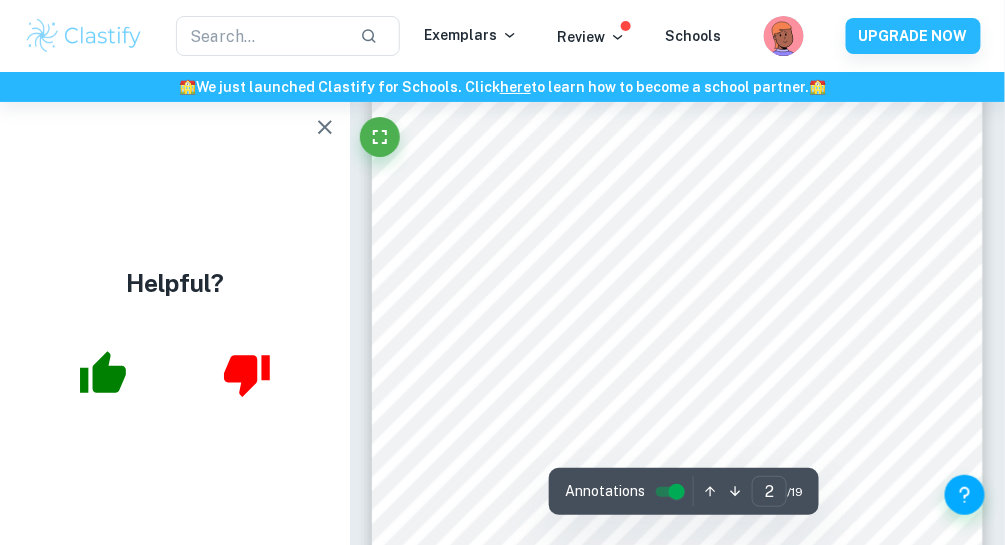 type on "1" 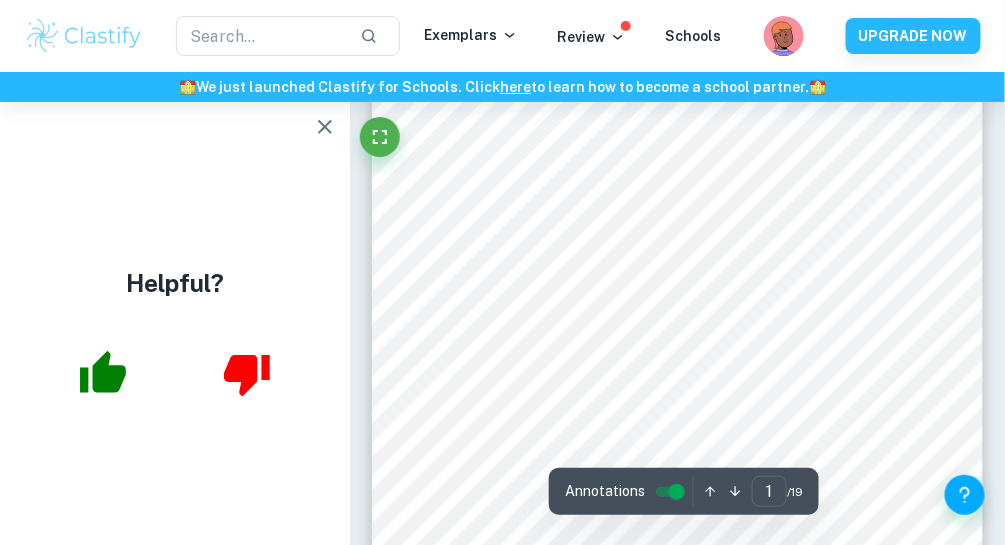 scroll, scrollTop: 0, scrollLeft: 0, axis: both 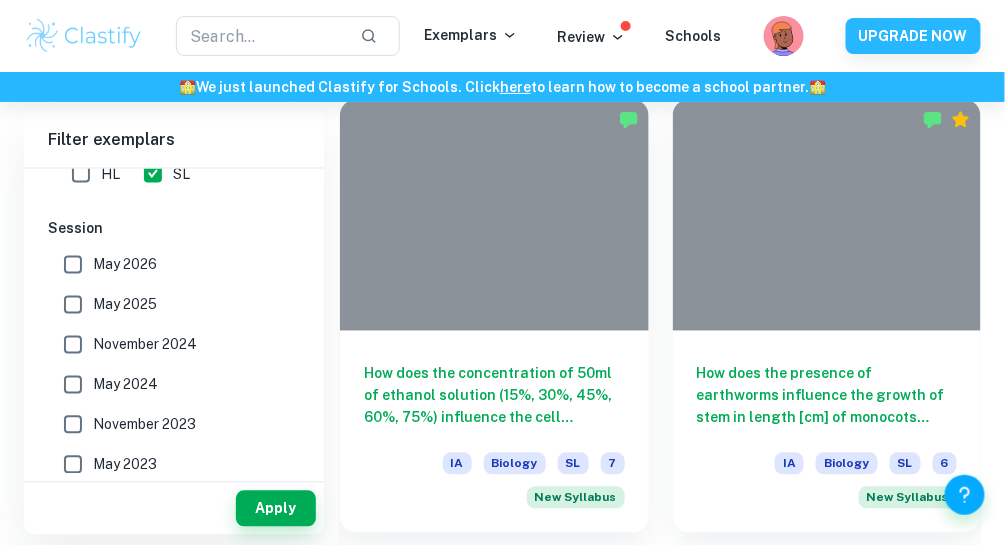 click on "HL" at bounding box center [81, 174] 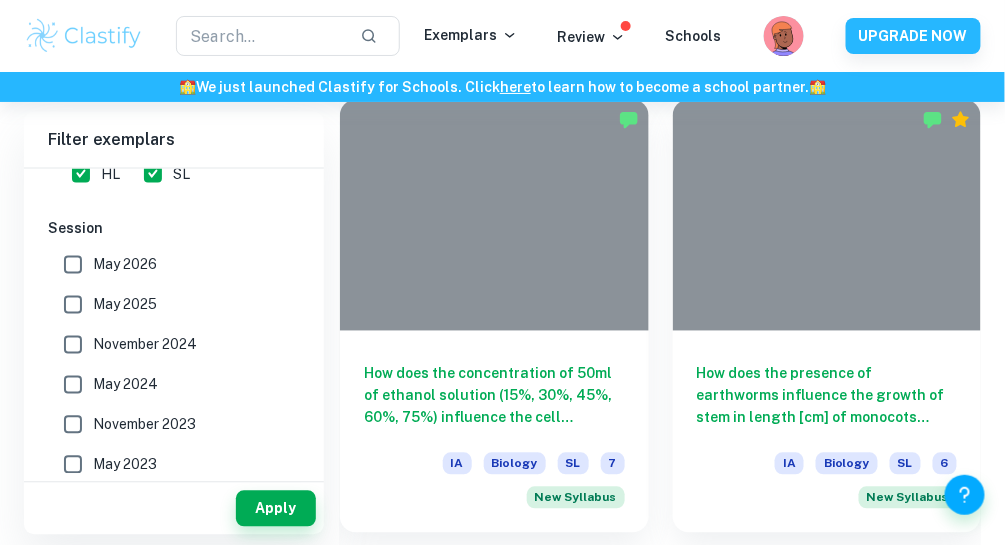 click on "SL" at bounding box center (153, 174) 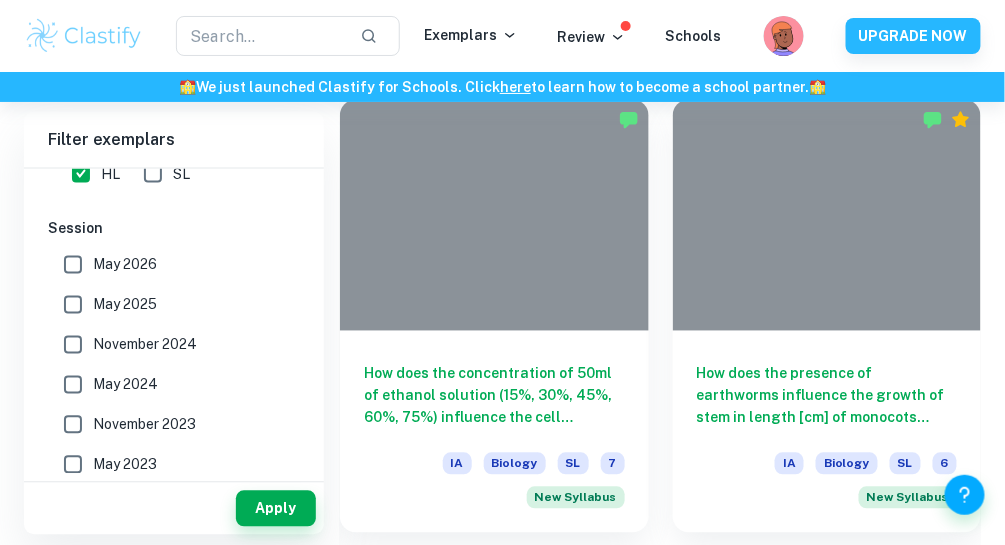 click on "Apply" at bounding box center [276, 509] 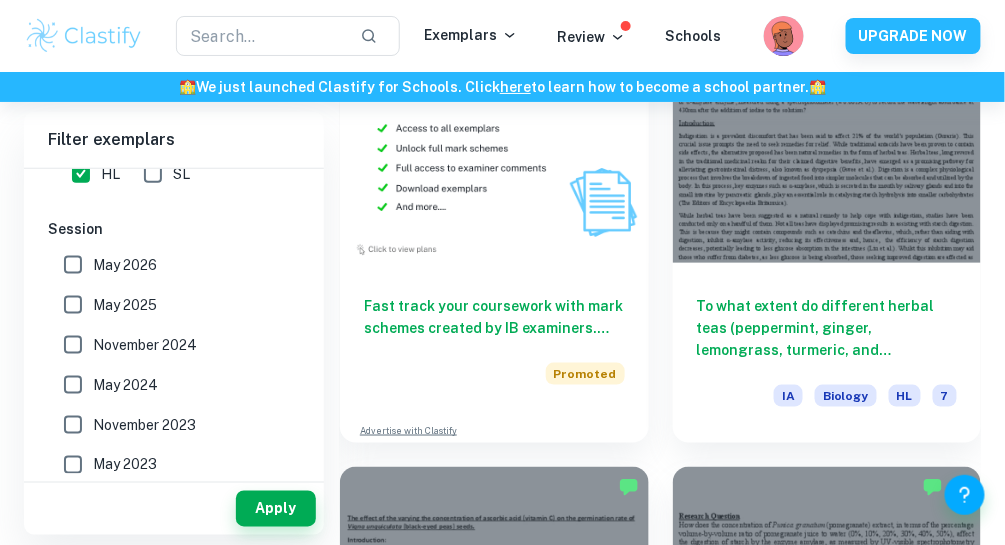 scroll, scrollTop: 2080, scrollLeft: 0, axis: vertical 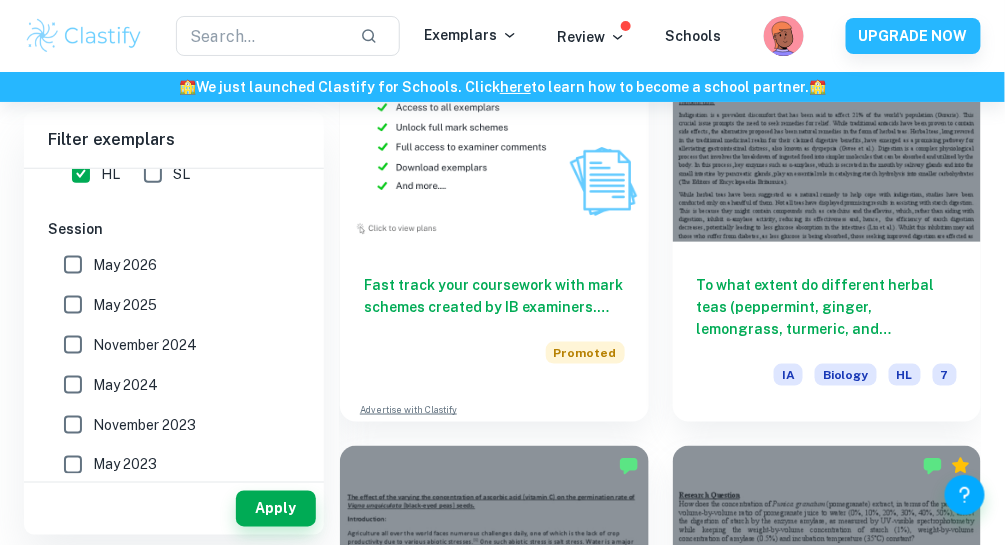 click on "To what extent do different herbal teas (peppermint, ginger, lemongrass, turmeric, and chamomile) affect the activity of α-amylase enzyme, measured using a spectrophotometer (± 0.001A.U) to record the wavelength absorbance at 430nm after the addition of iodine to the solution?" at bounding box center (827, 307) 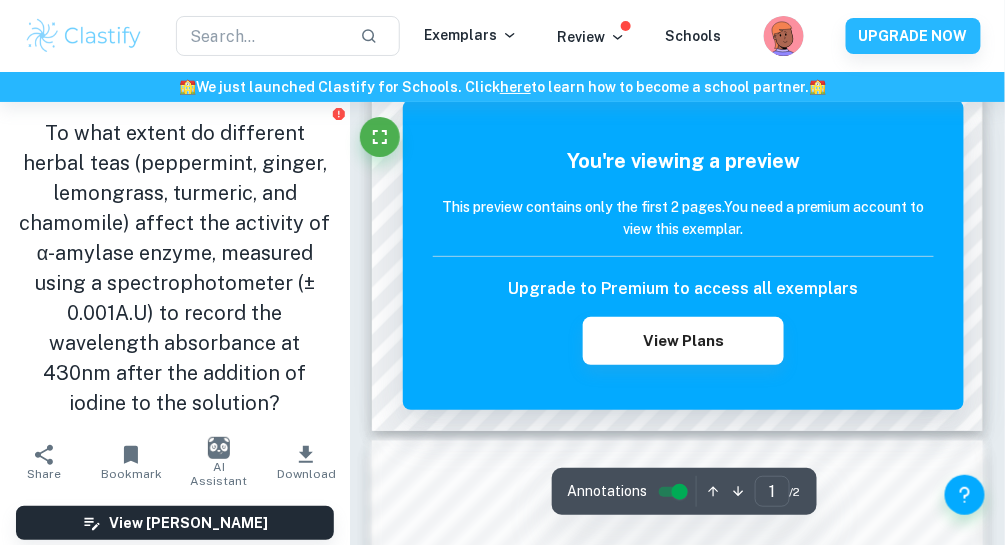 scroll, scrollTop: 0, scrollLeft: 0, axis: both 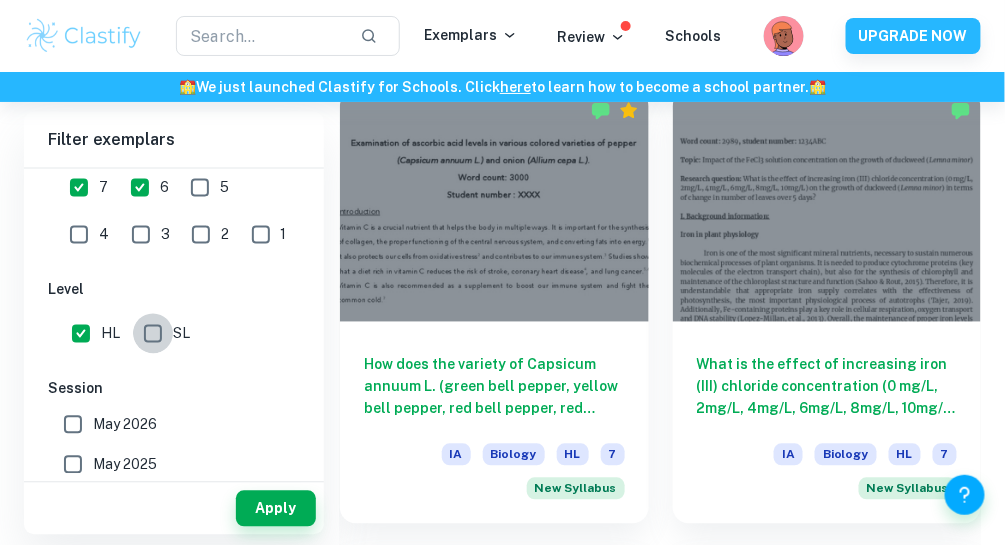 click on "SL" at bounding box center (153, 334) 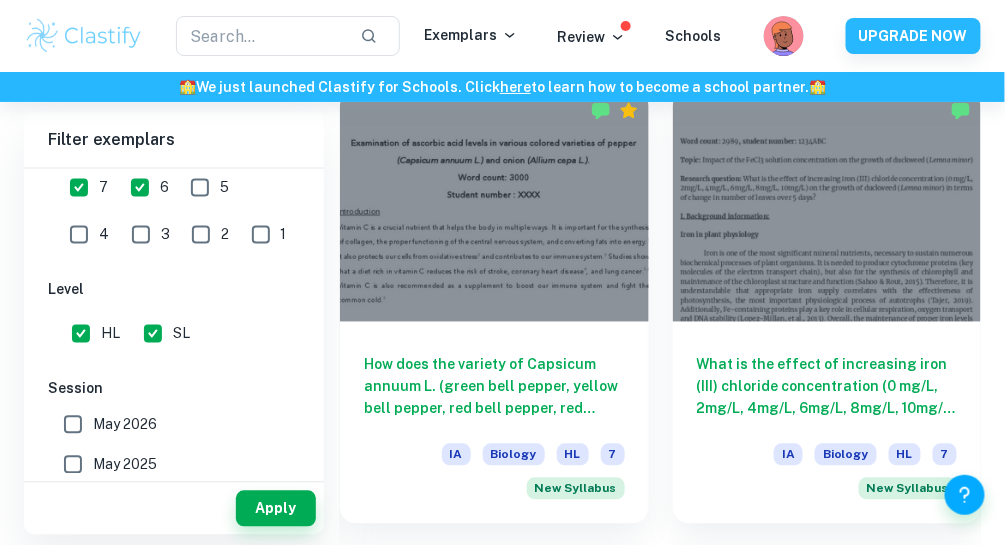 click on "HL" at bounding box center [81, 334] 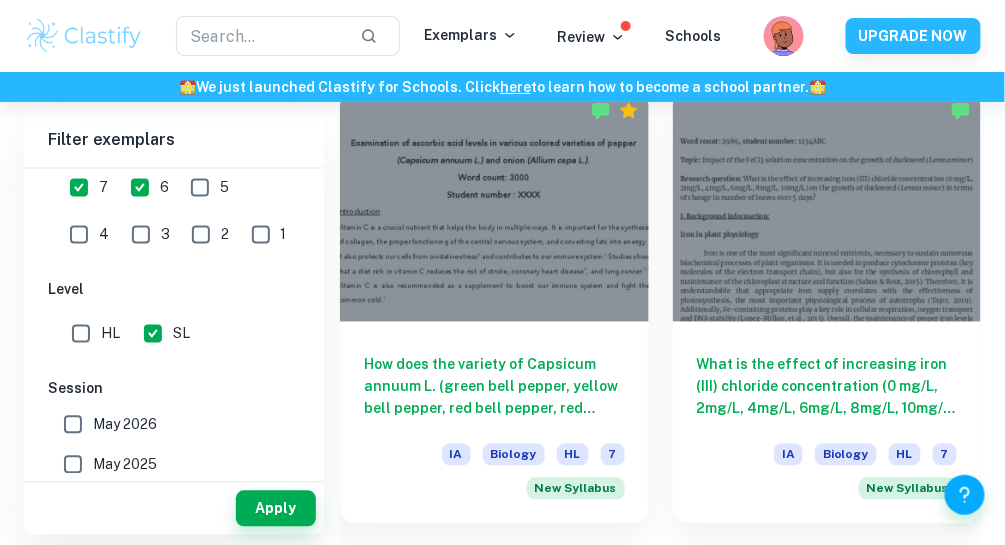scroll, scrollTop: 0, scrollLeft: 0, axis: both 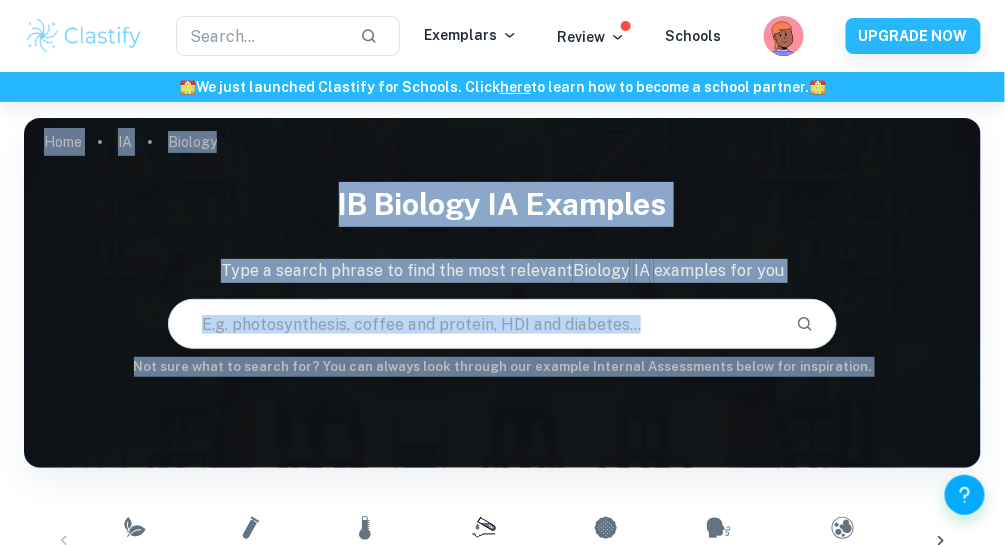 drag, startPoint x: 247, startPoint y: 32, endPoint x: 97, endPoint y: -10, distance: 155.76906 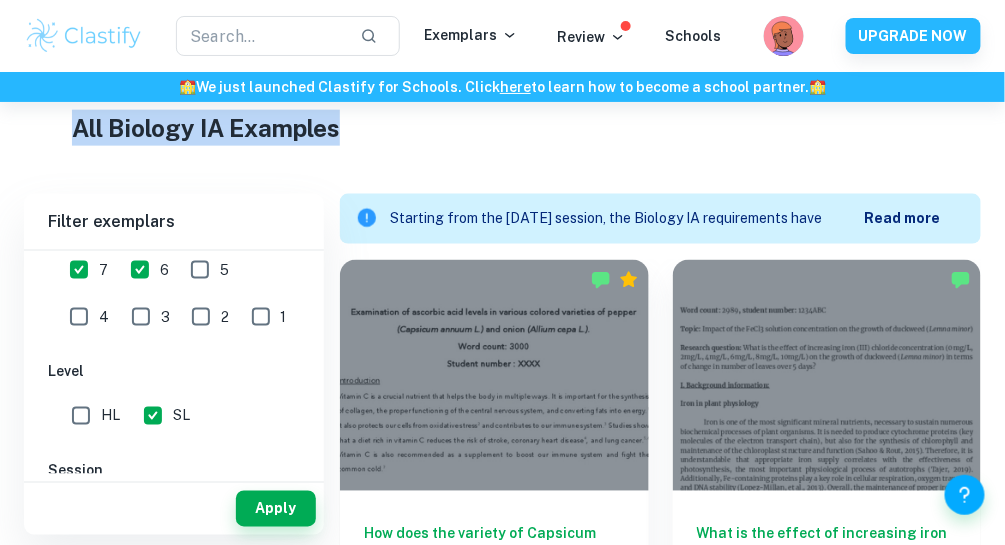 scroll, scrollTop: 800, scrollLeft: 0, axis: vertical 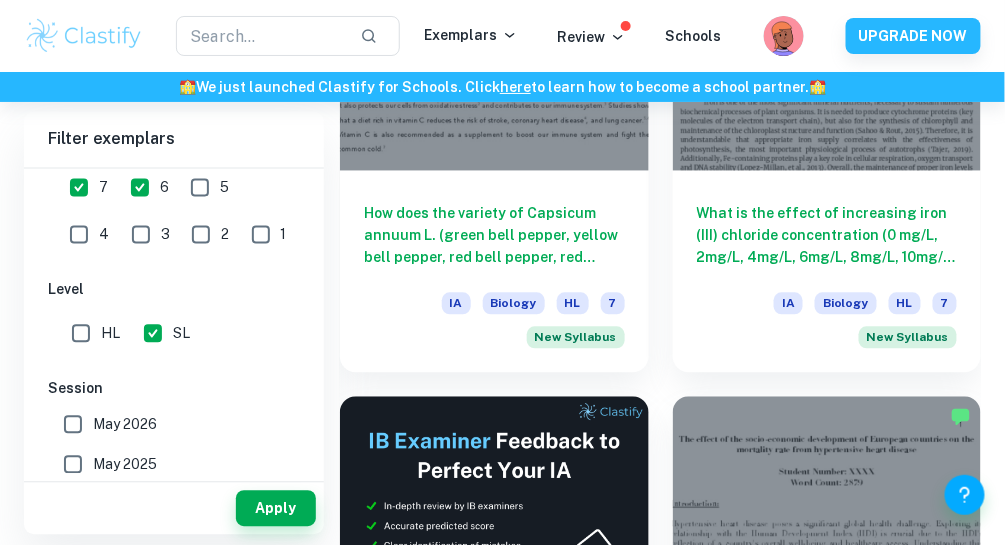 click on "Apply" at bounding box center (276, 509) 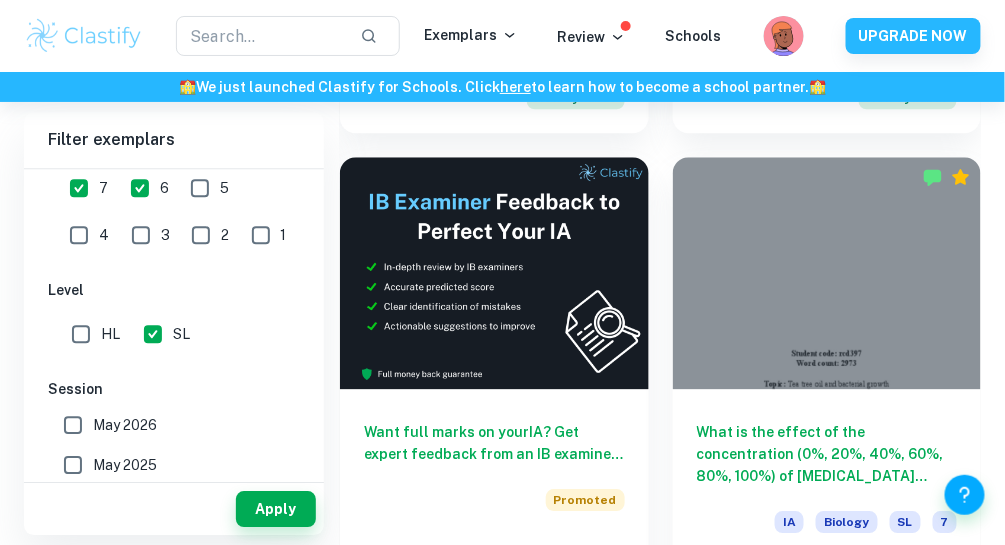 scroll, scrollTop: 720, scrollLeft: 0, axis: vertical 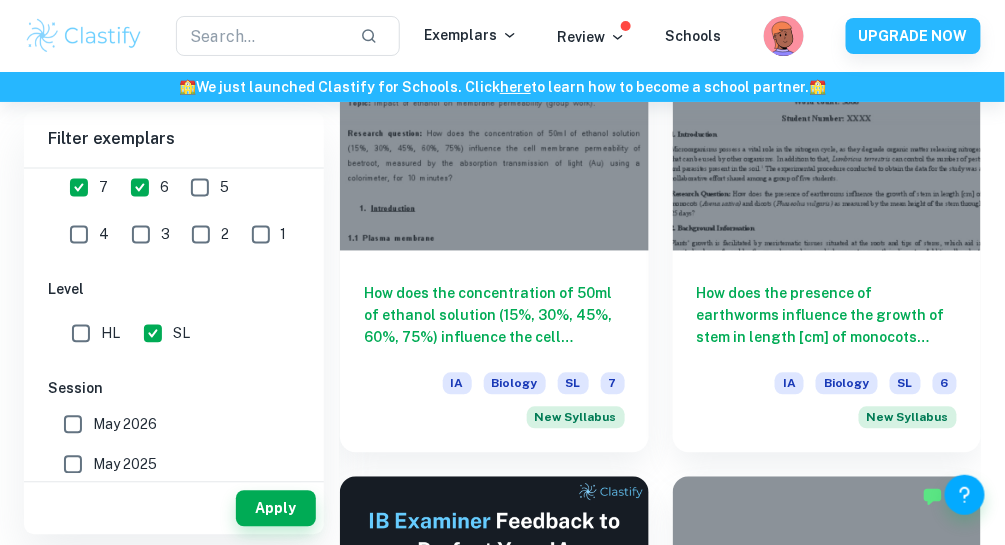 click on "How does the concentration of 50ml of ethanol solution (15%, 30%, 45%, 60%, 75%) influence the cell membrane permeability of beetroot, measured by the absorption transmission of light (Au) using a colorimeter, for 10 minutes?" at bounding box center [494, 316] 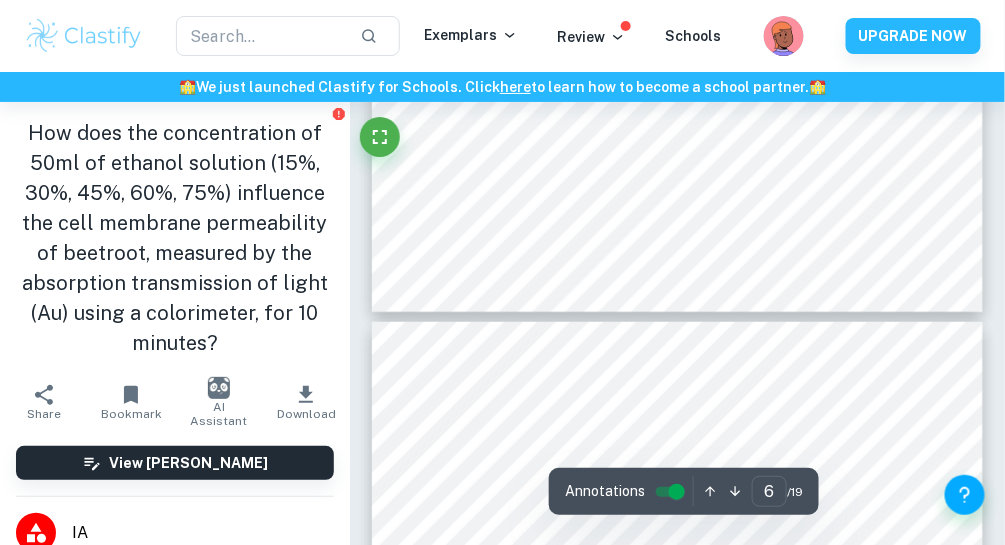 scroll, scrollTop: 5280, scrollLeft: 0, axis: vertical 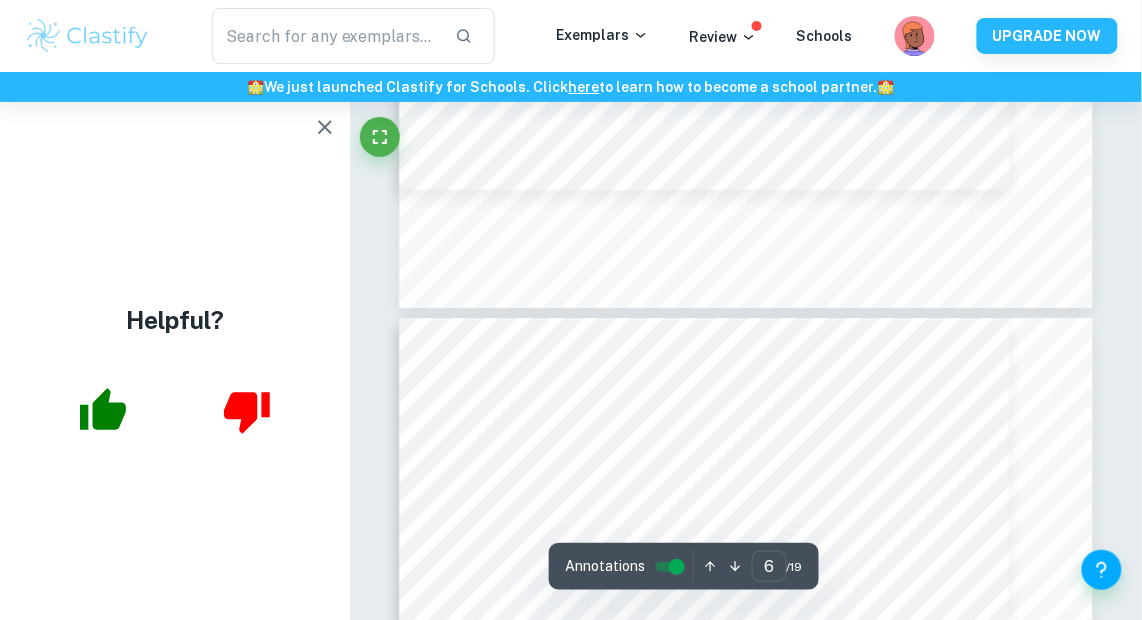type on "7" 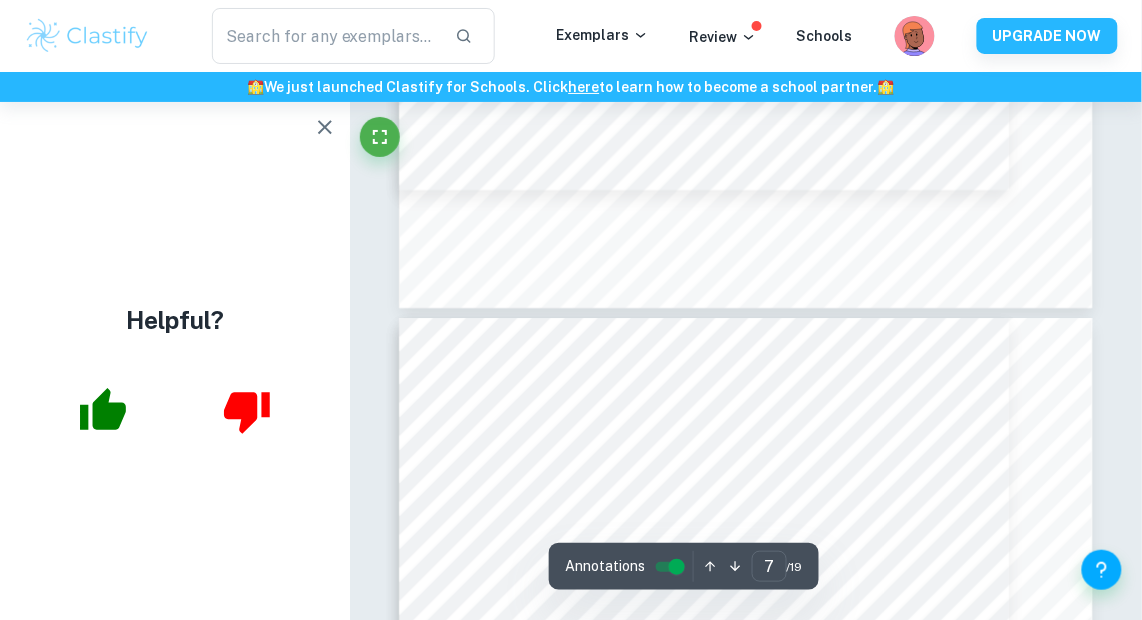 scroll, scrollTop: 6317, scrollLeft: 0, axis: vertical 